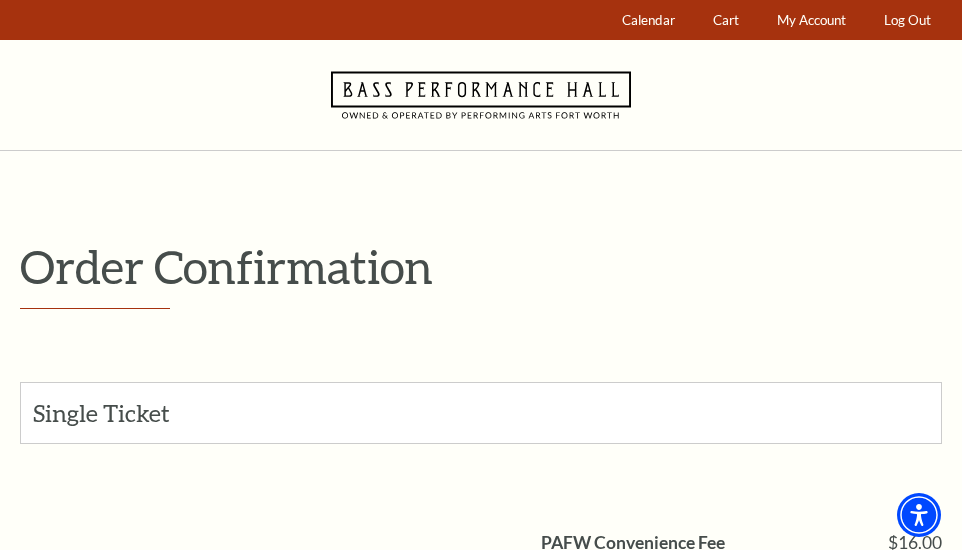 scroll, scrollTop: 311, scrollLeft: 0, axis: vertical 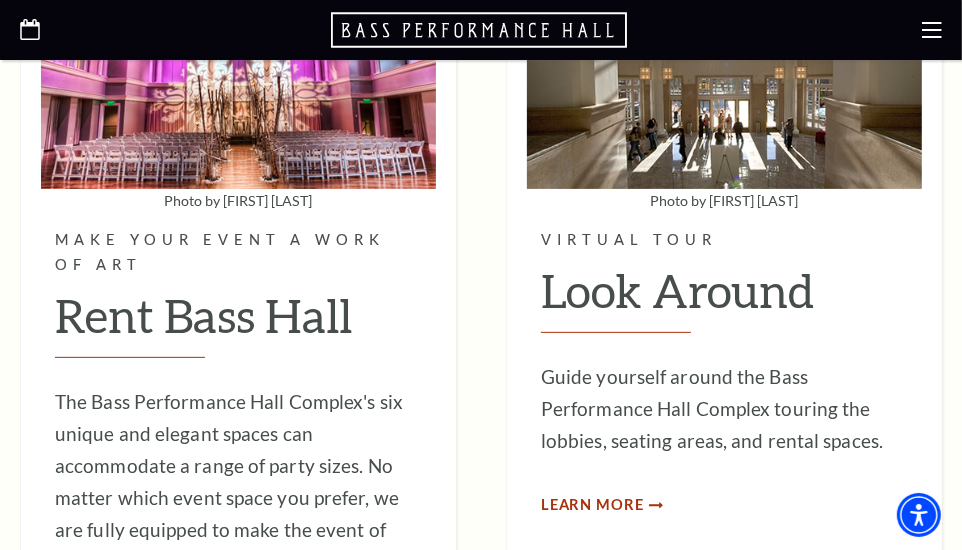 click on "Learn More" at bounding box center [592, 505] 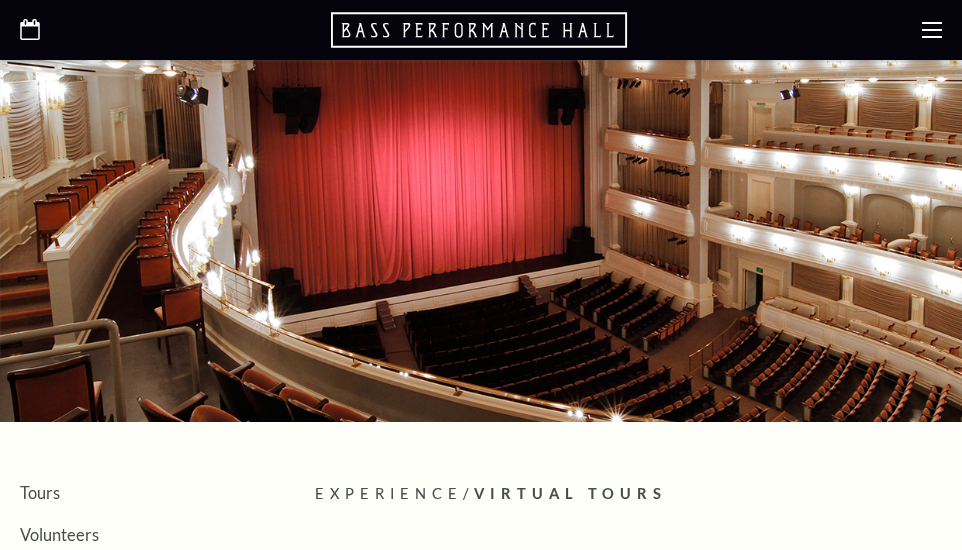 scroll, scrollTop: 0, scrollLeft: 0, axis: both 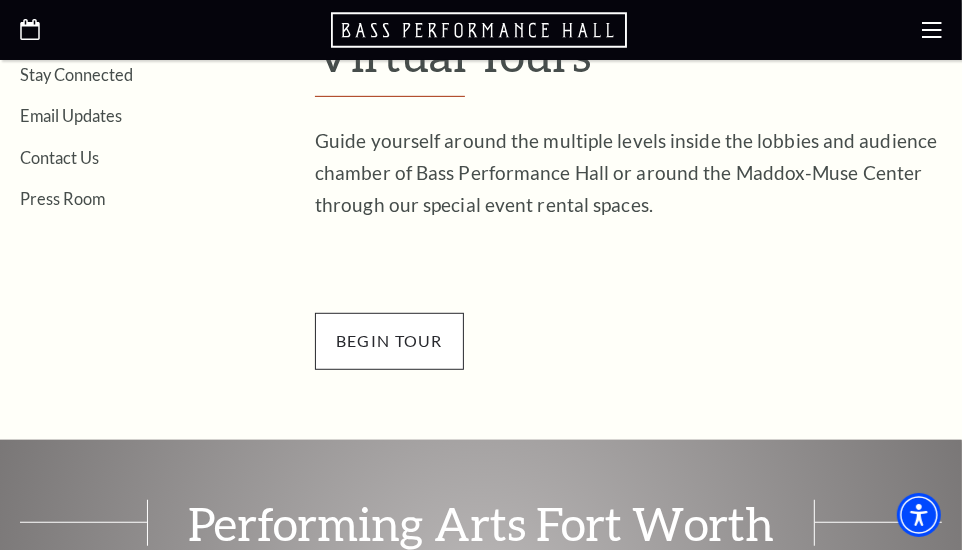 click on "BEGin Tour" at bounding box center [389, 341] 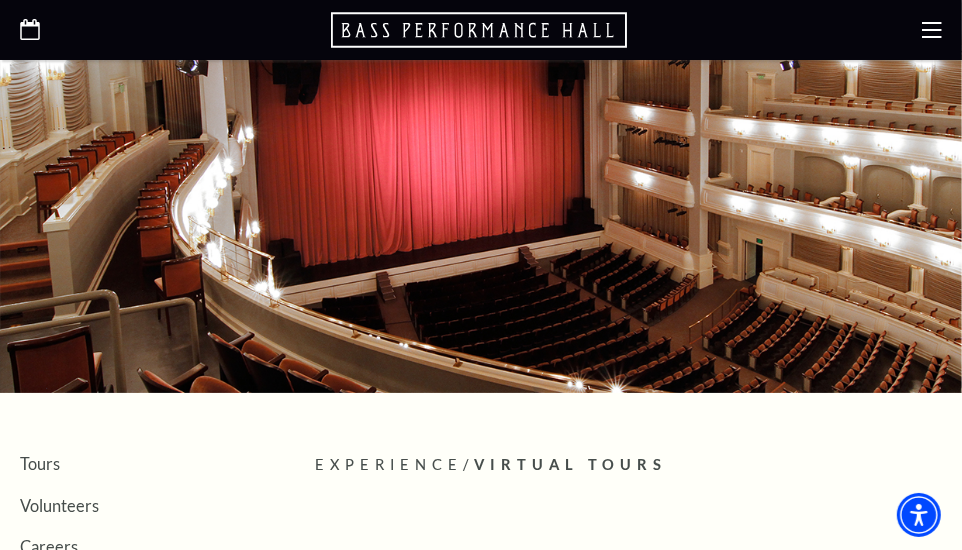 scroll, scrollTop: 0, scrollLeft: 0, axis: both 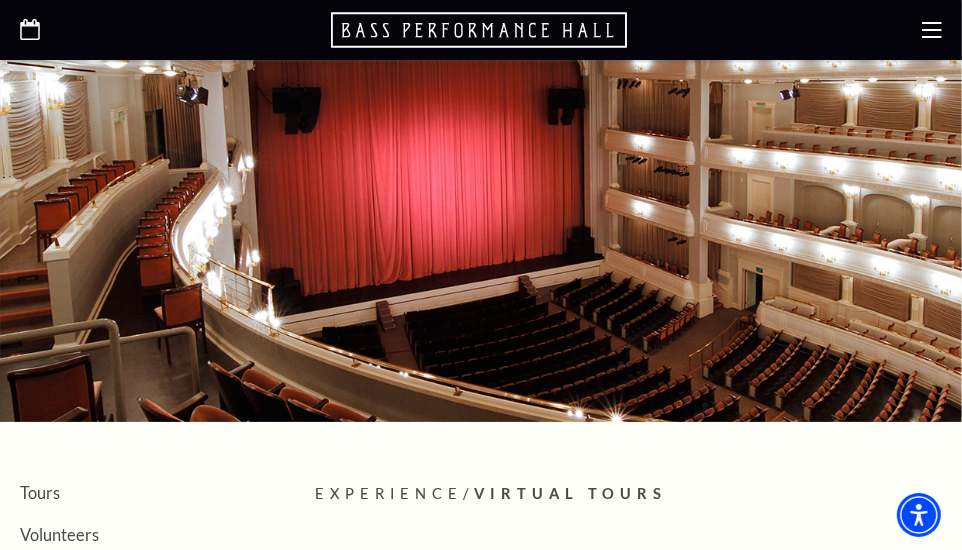 click 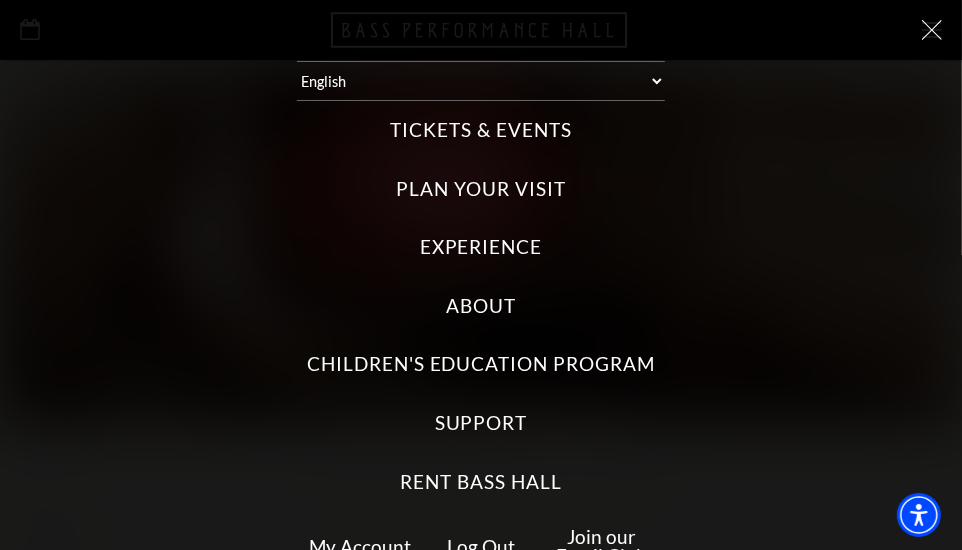 click on "Plan Your Visit" at bounding box center (480, 189) 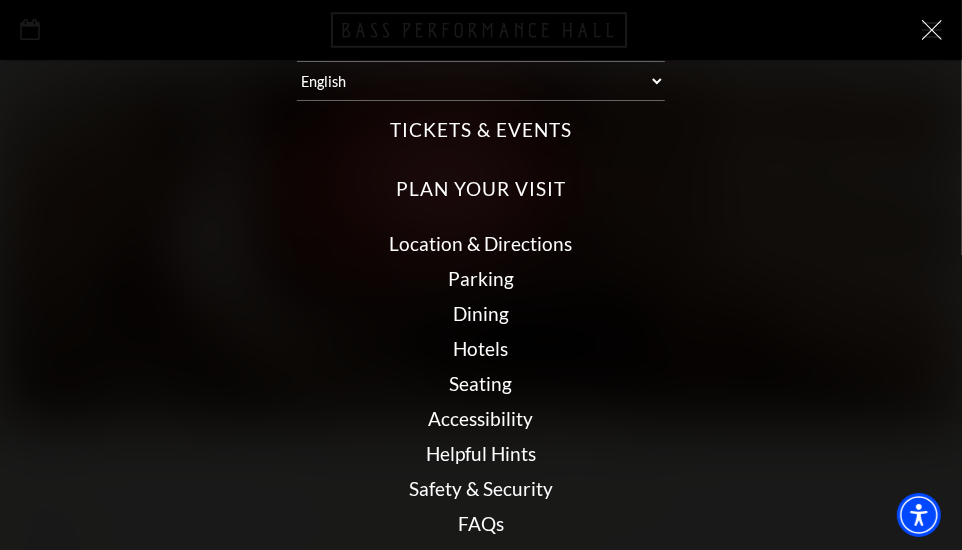 click on "Location & Directions" at bounding box center [481, 243] 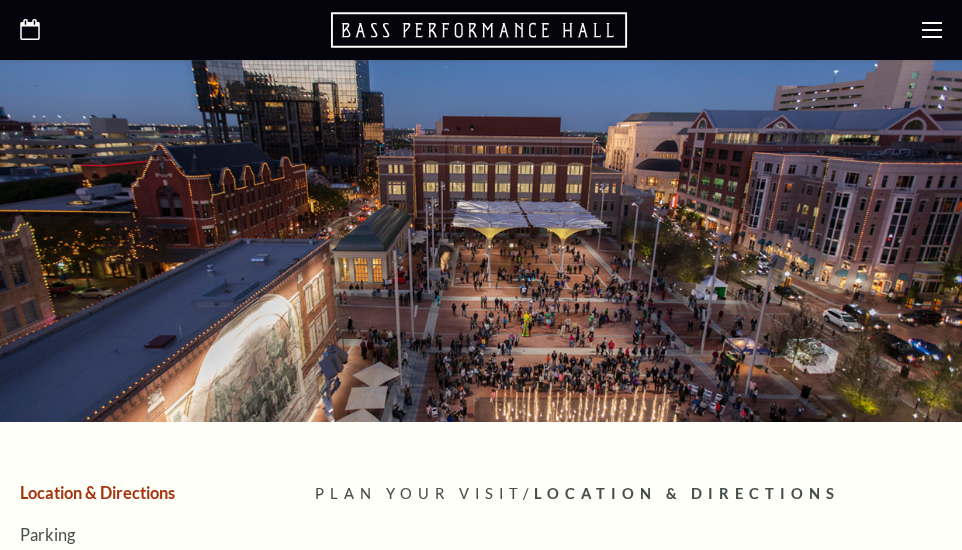 scroll, scrollTop: 0, scrollLeft: 0, axis: both 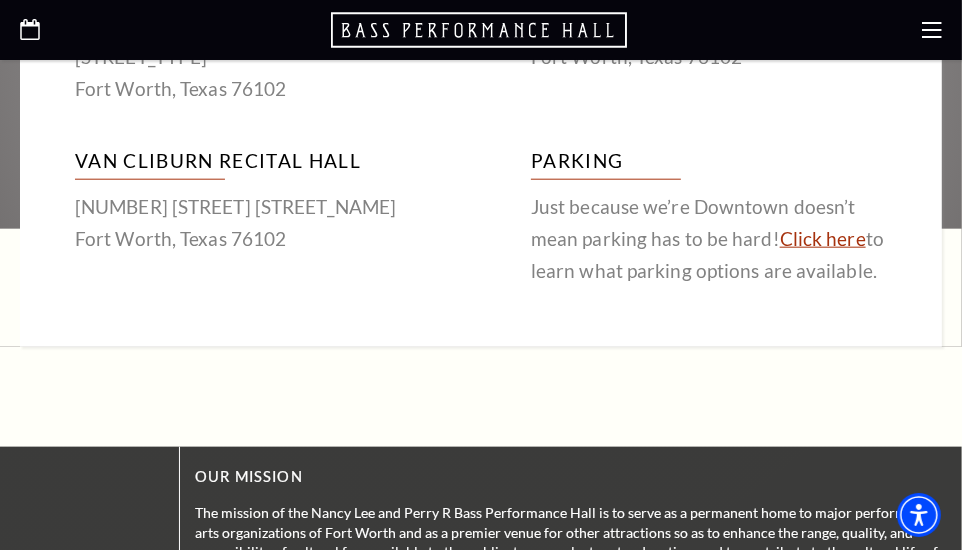 click on "Click here" at bounding box center (823, 238) 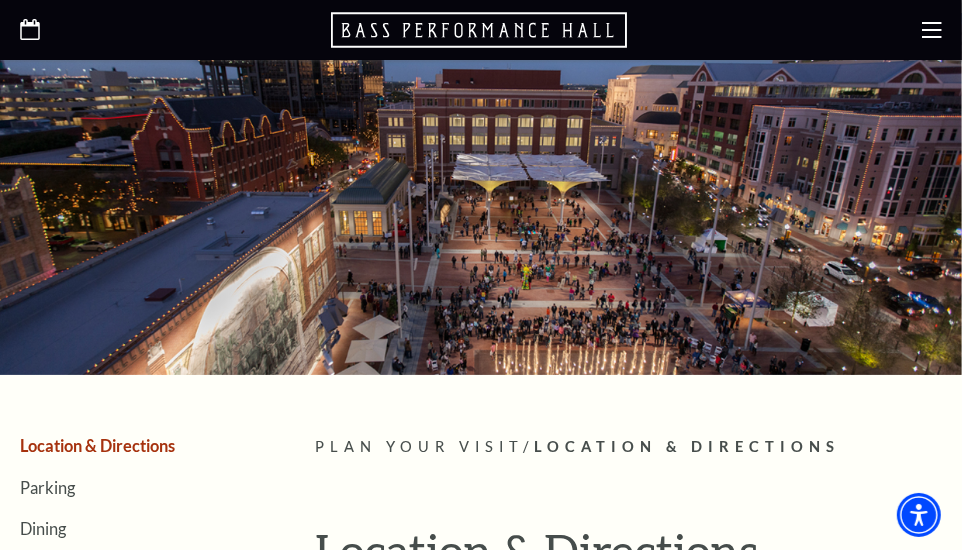 scroll, scrollTop: 43, scrollLeft: 0, axis: vertical 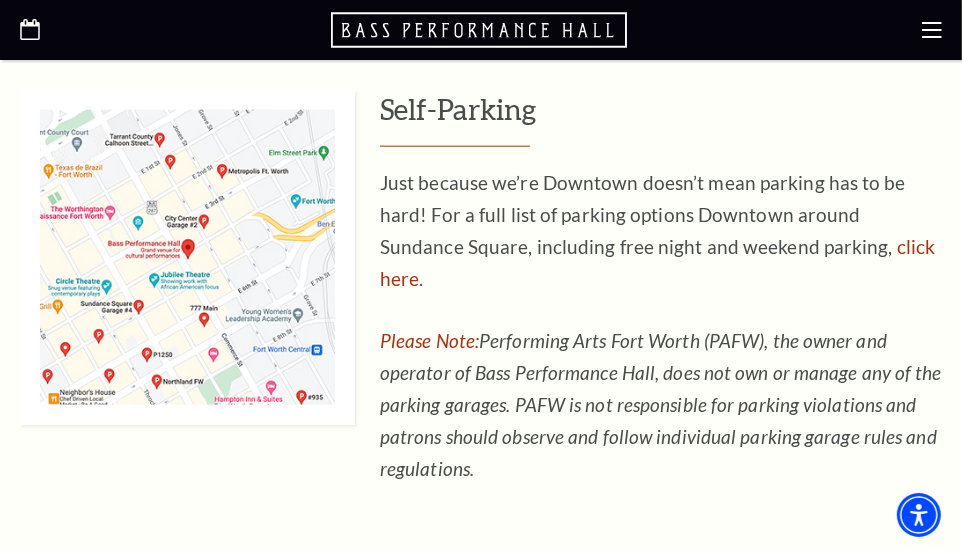 click on "Self-Parking
Just because we’re Downtown doesn’t mean parking has to be hard! For a full list of parking options Downtown around Sundance Square, including free night and weekend parking,   click here .
Please Note:  Performing Arts Fort Worth (PAFW), the owner and operator of Bass Performance Hall, does not own or manage any of the parking garages. PAFW is not responsible for parking violations and patrons should observe and follow individual parking garage rules and regulations." at bounding box center (661, 292) 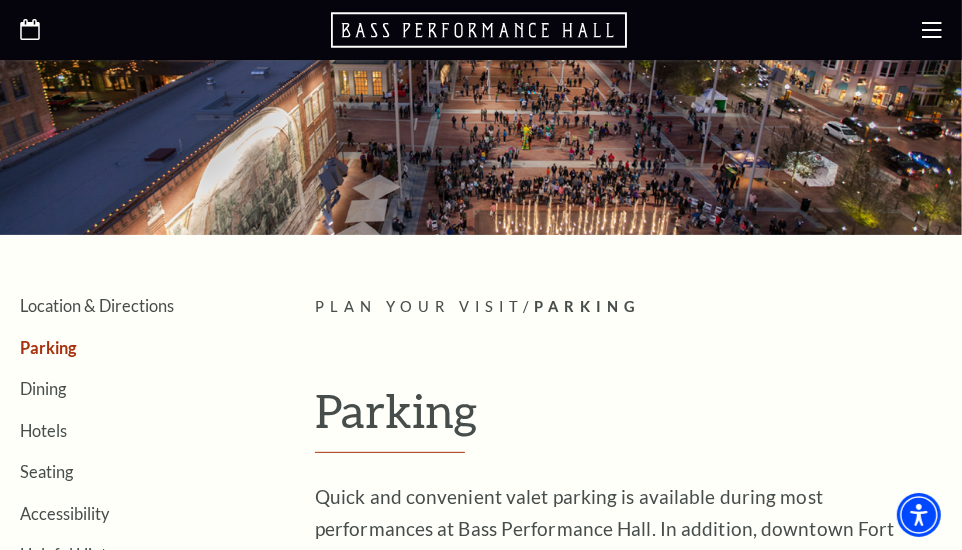 scroll, scrollTop: 0, scrollLeft: 0, axis: both 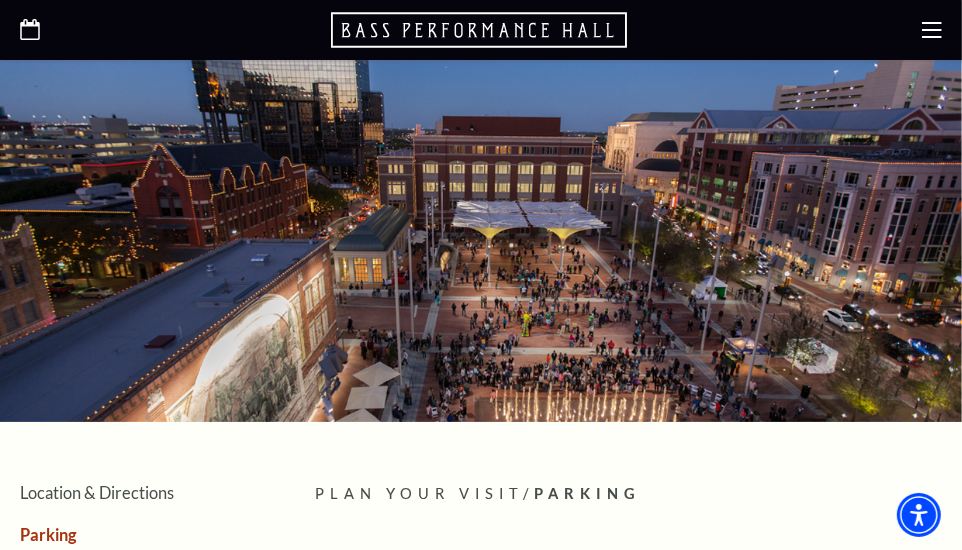 click 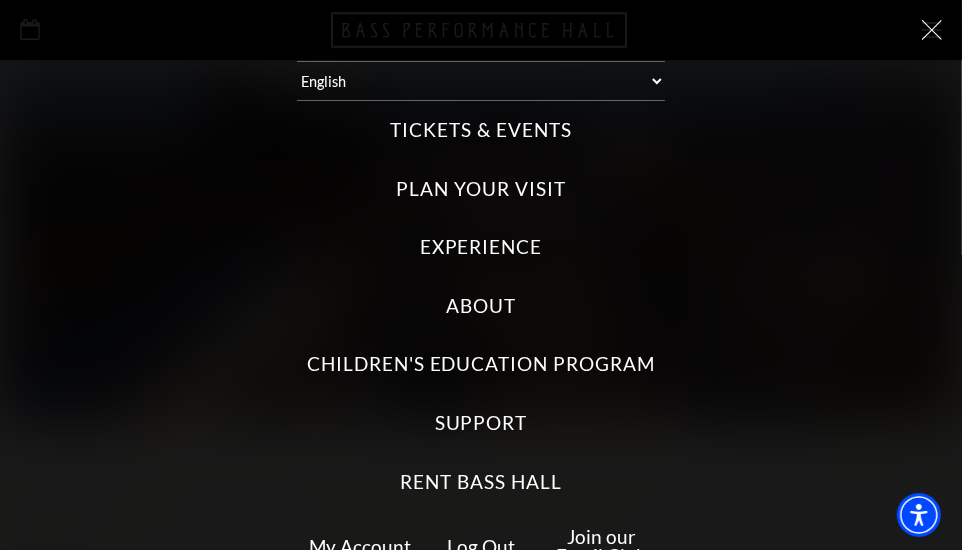 click on "Plan Your Visit" at bounding box center [480, 189] 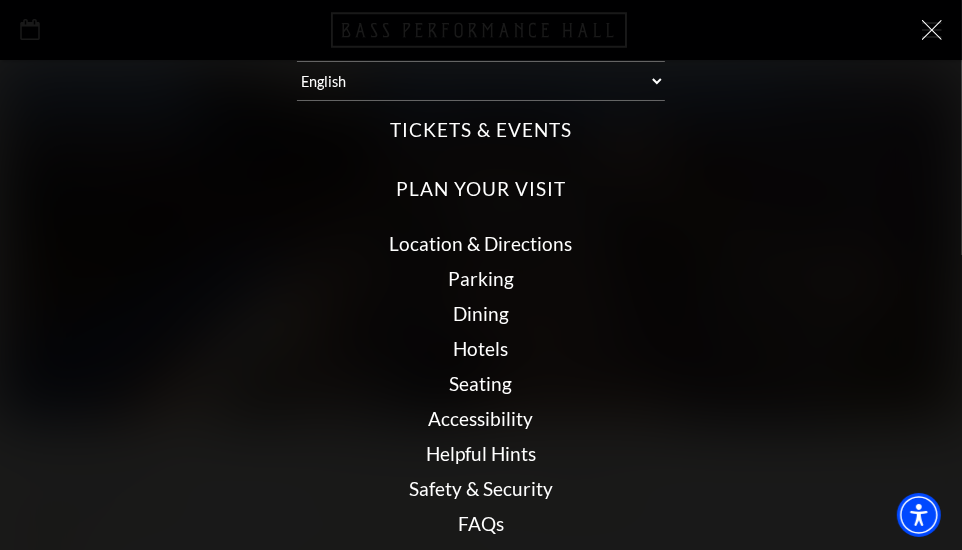 click on "Dining" at bounding box center [481, 313] 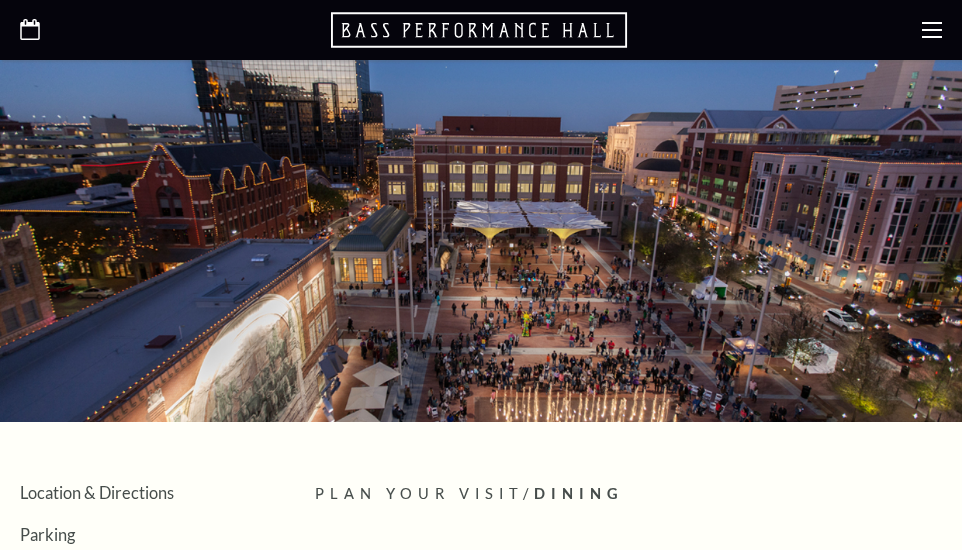 scroll, scrollTop: 0, scrollLeft: 0, axis: both 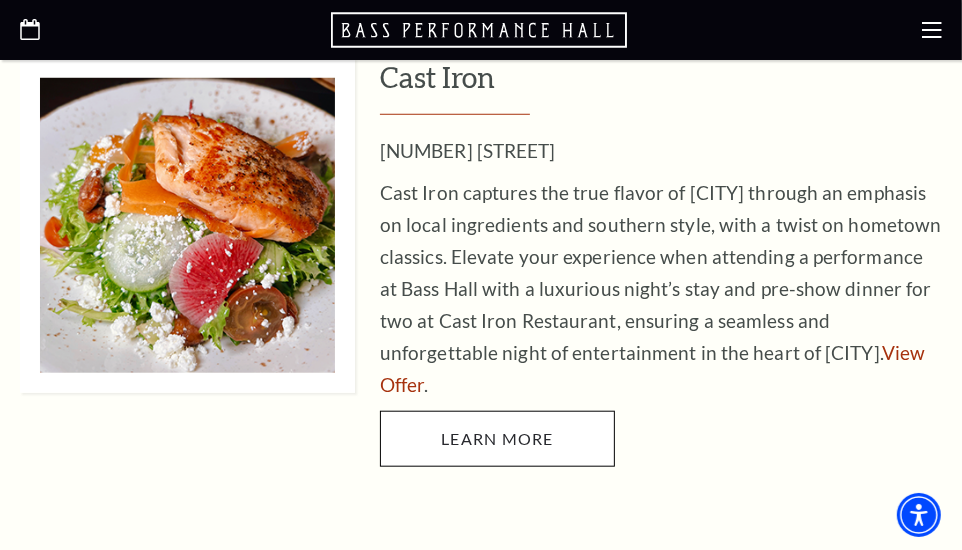 click 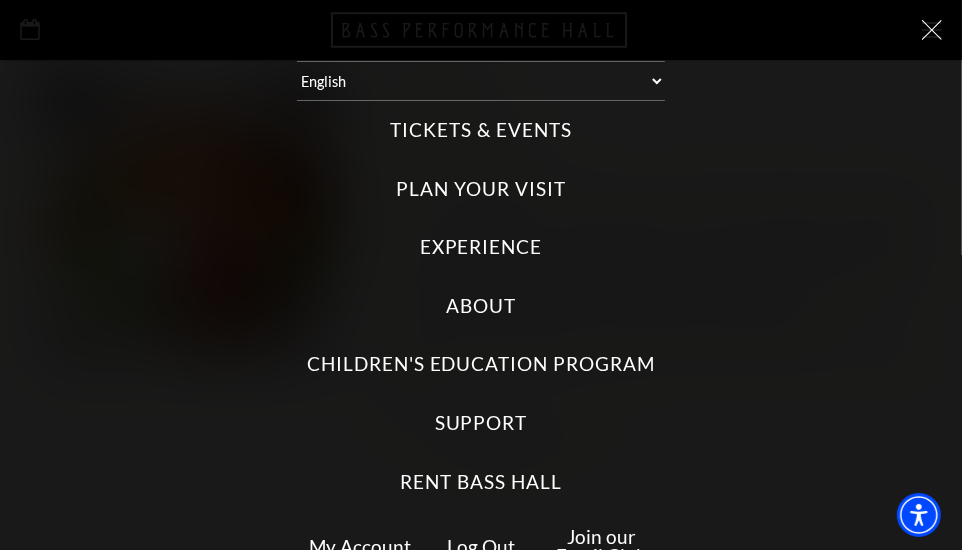 click on "Plan Your Visit" at bounding box center (480, 189) 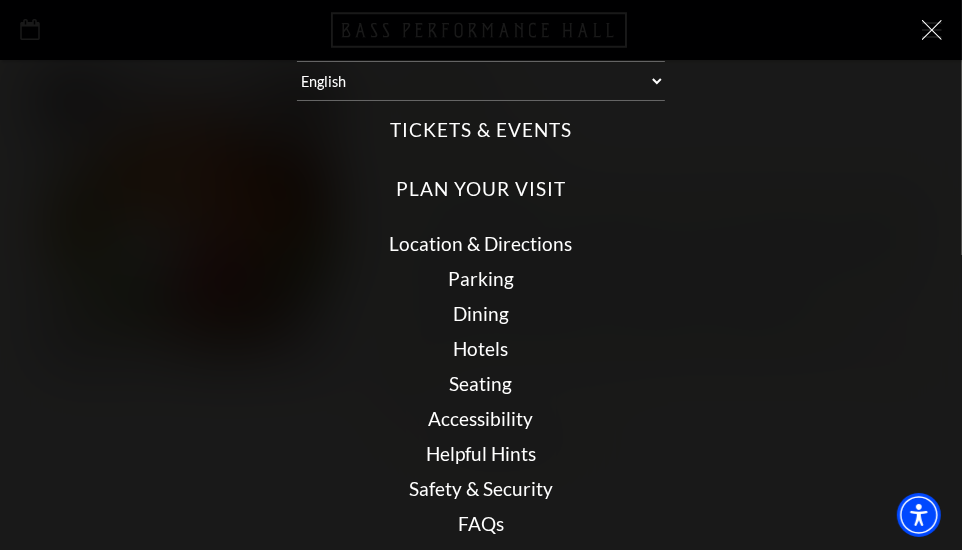 click on "Seating" at bounding box center (481, 383) 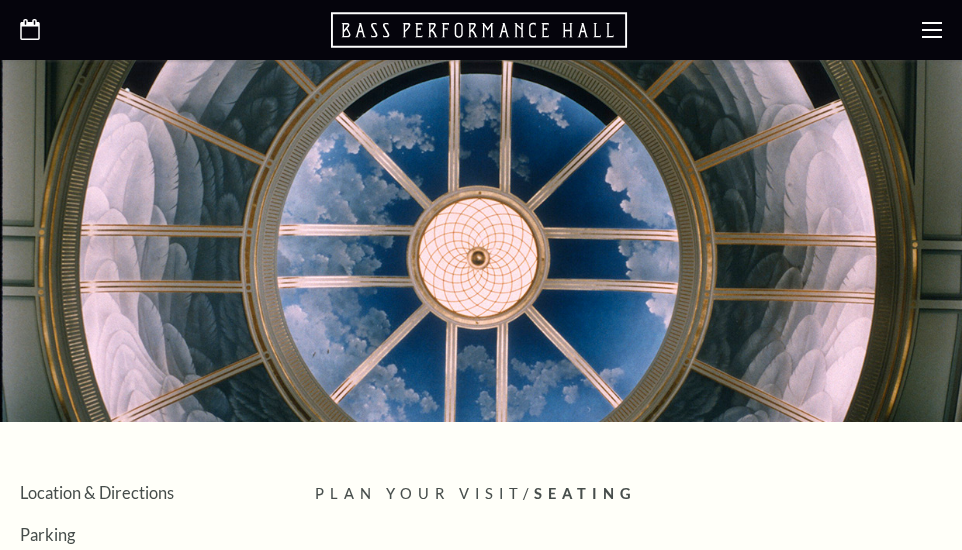 scroll, scrollTop: 0, scrollLeft: 0, axis: both 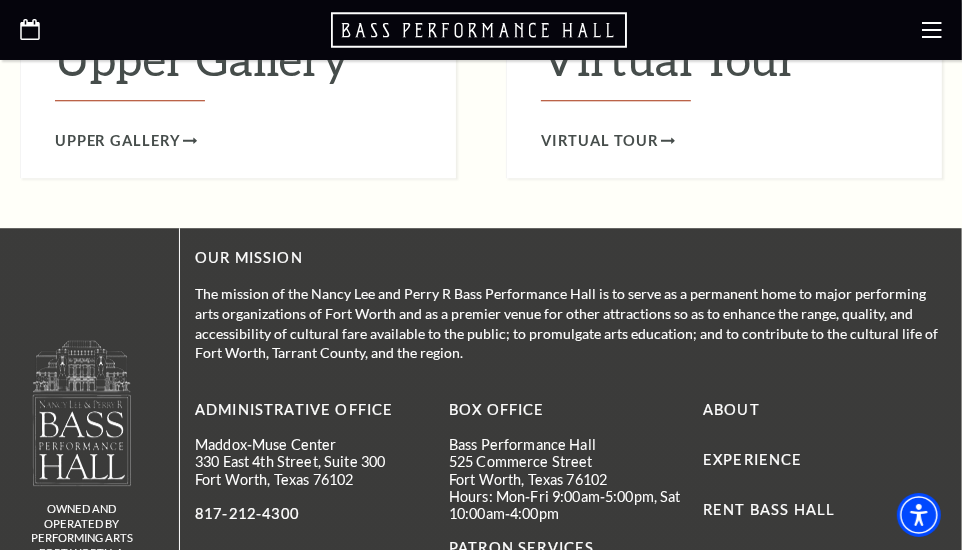 click 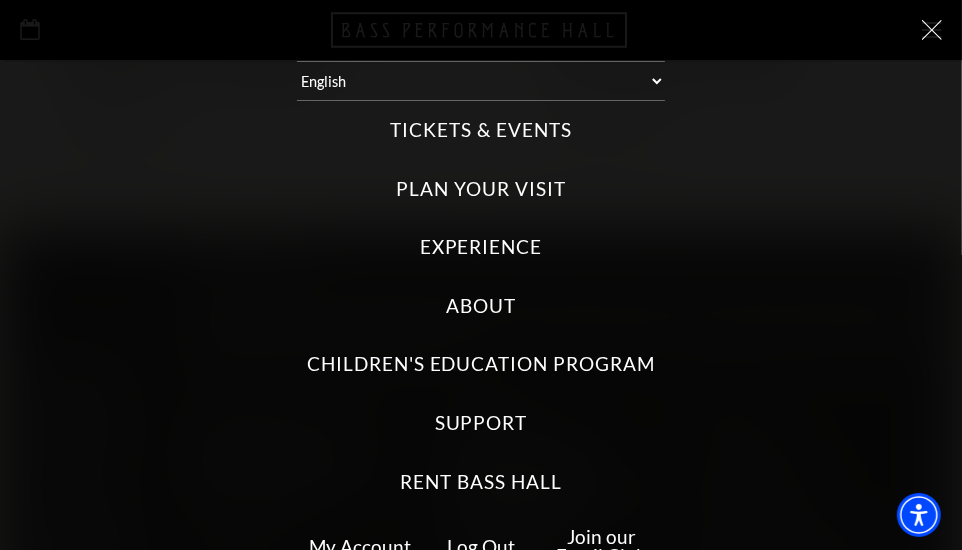 click on "Plan Your Visit" at bounding box center [480, 189] 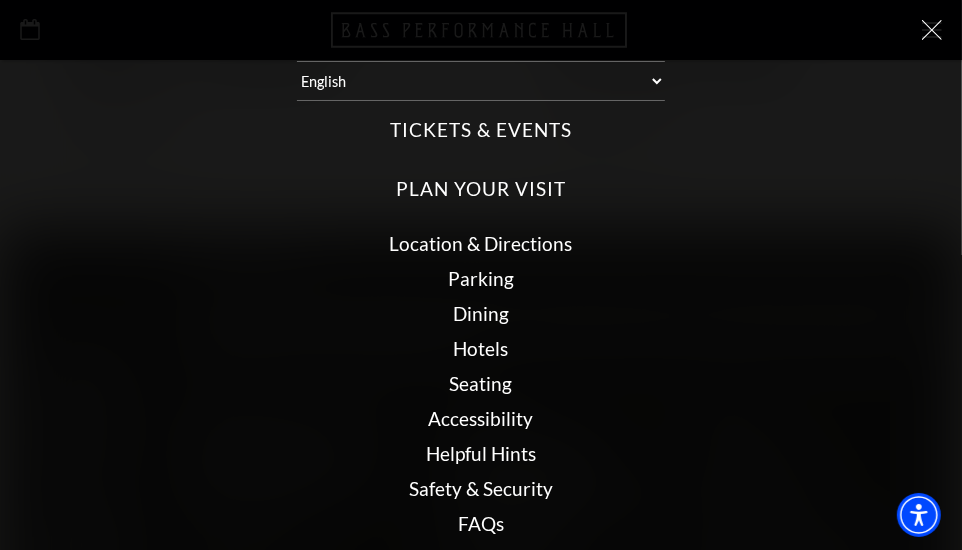 click on "Helpful Hints" at bounding box center (481, 453) 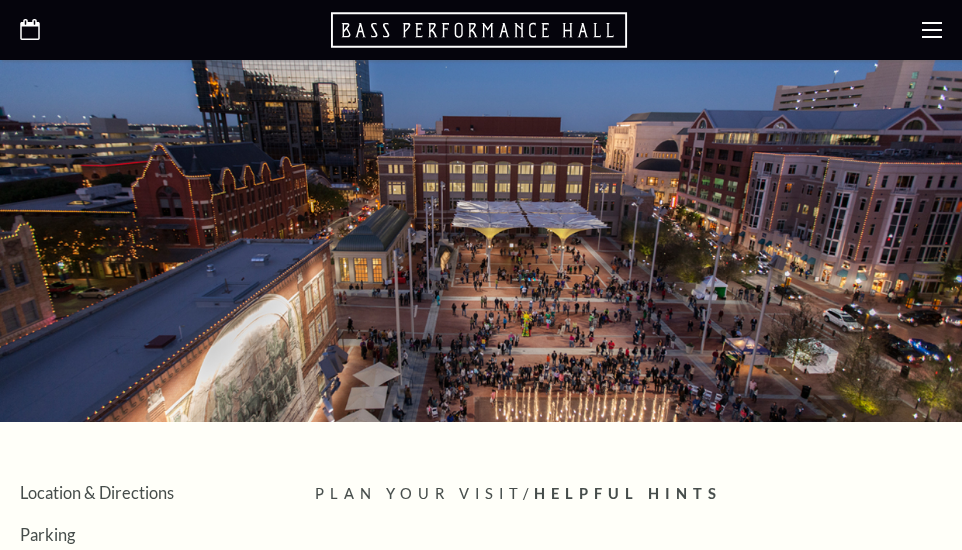 scroll, scrollTop: 0, scrollLeft: 0, axis: both 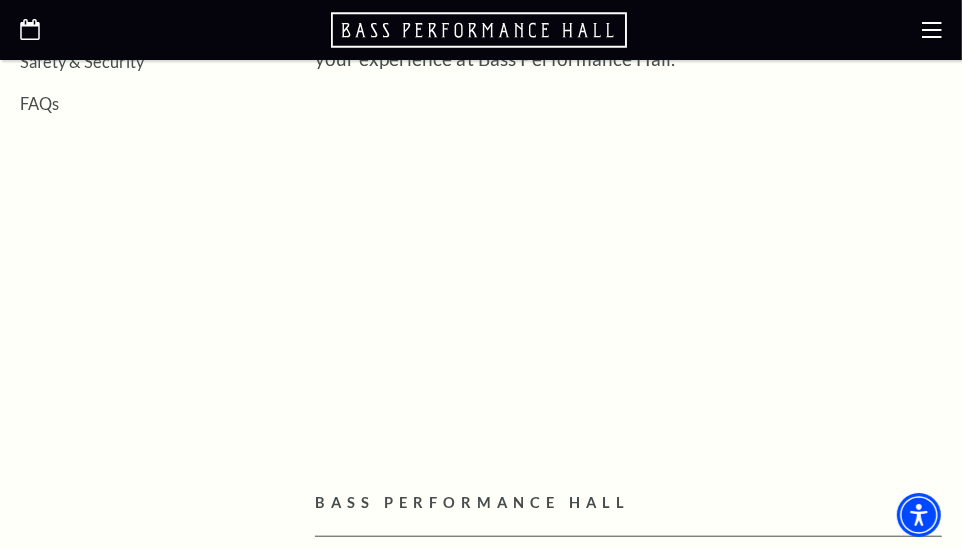 click on "Coming to Bass Performance Hall for the first time? Prepare for an exciting and memorable experience! From pre-show eats and curbside parking to the final curtain call, we want to help you make the most of your experience at Bass Performance Hall." at bounding box center [628, 219] 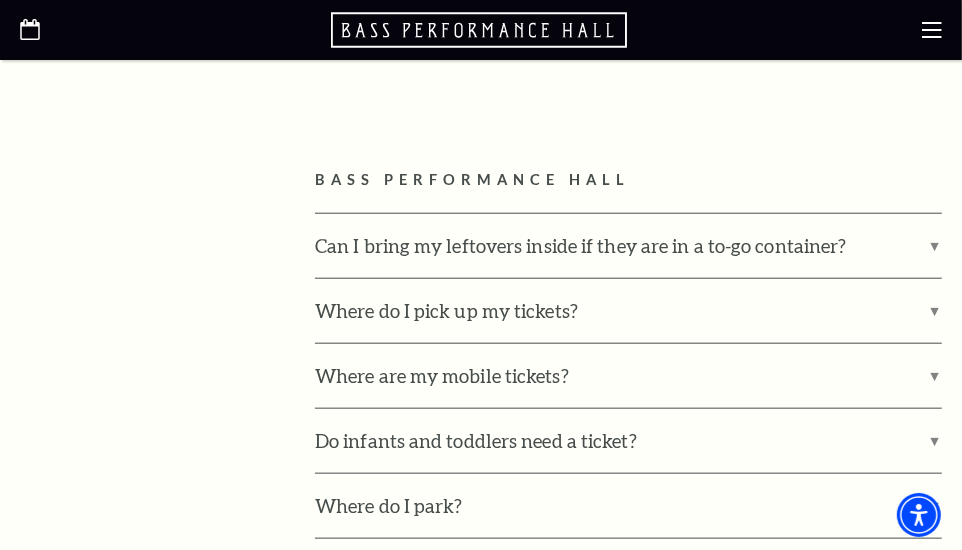 scroll, scrollTop: 1046, scrollLeft: 0, axis: vertical 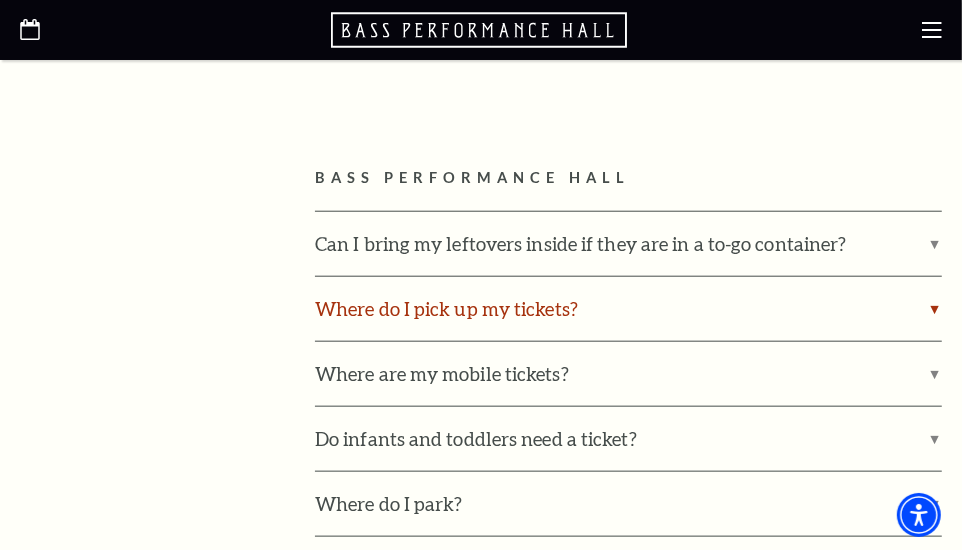 click on "Where do I pick up my tickets?" at bounding box center [628, 309] 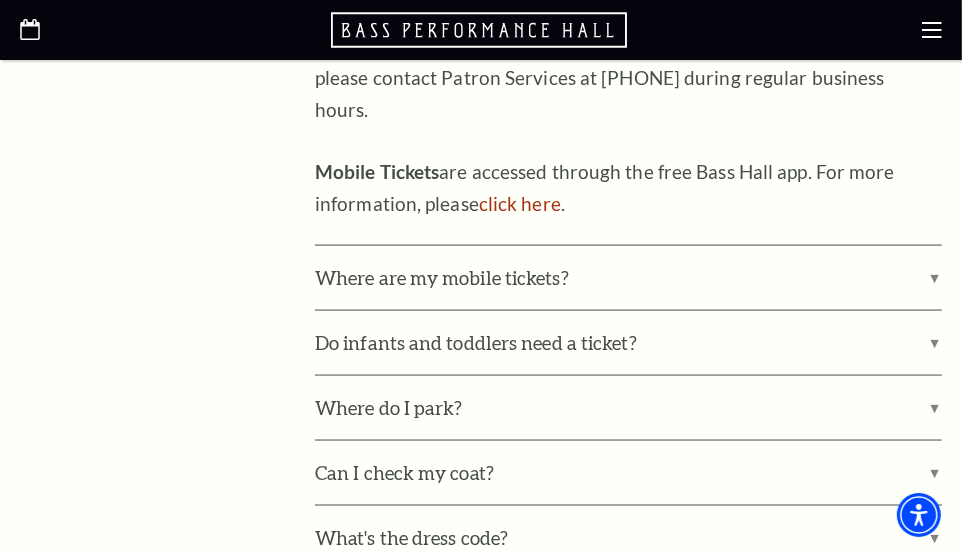 scroll, scrollTop: 1520, scrollLeft: 0, axis: vertical 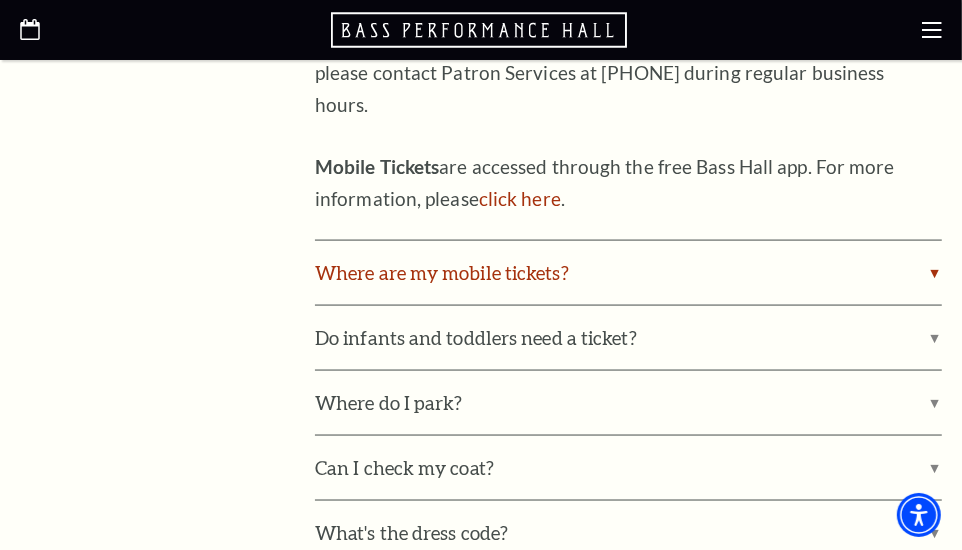 click on "Where are my mobile tickets?" at bounding box center (628, 273) 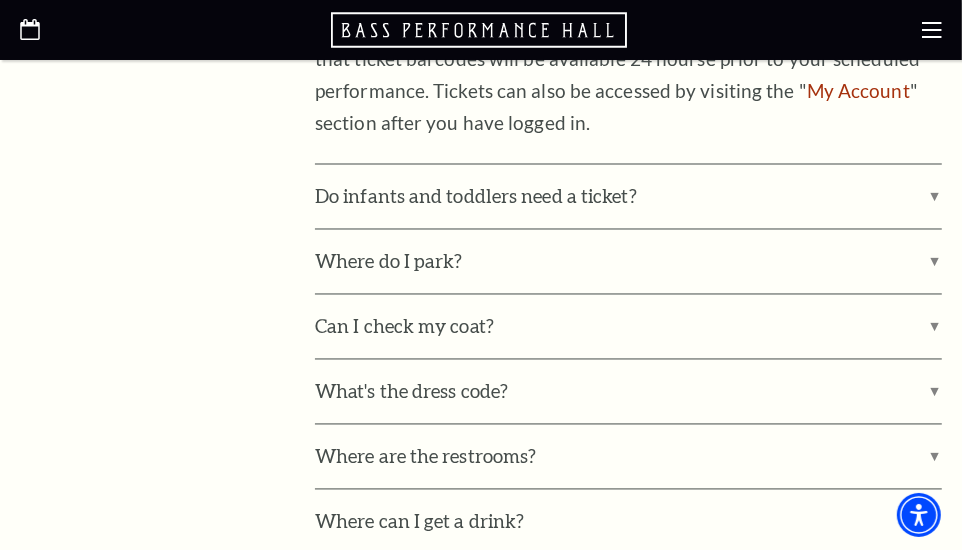 scroll, scrollTop: 1940, scrollLeft: 0, axis: vertical 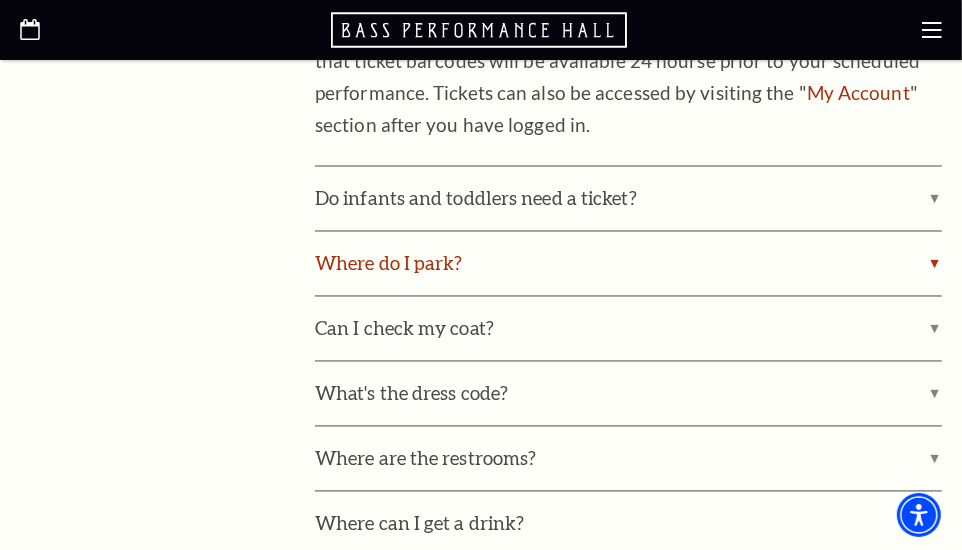 click on "Where do I park?" at bounding box center (628, 264) 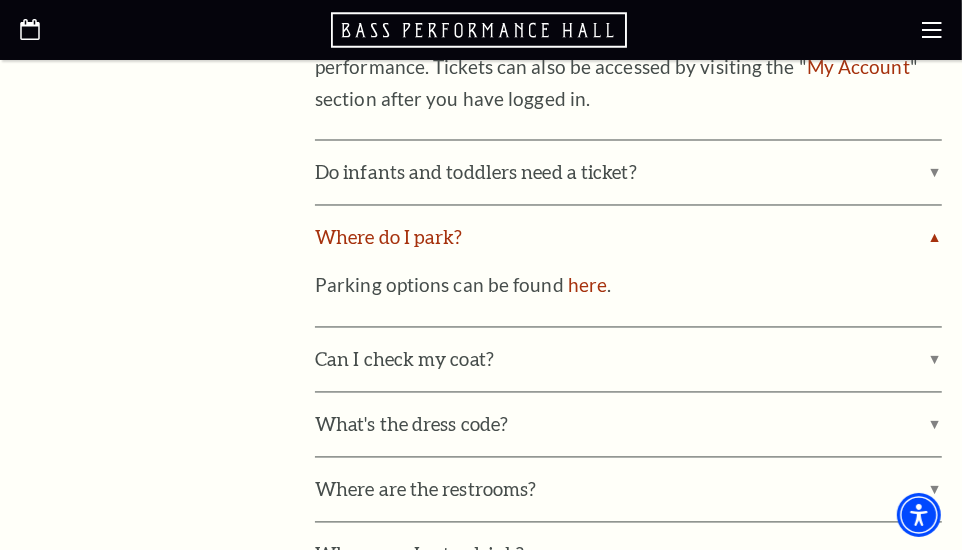 scroll, scrollTop: 2001, scrollLeft: 0, axis: vertical 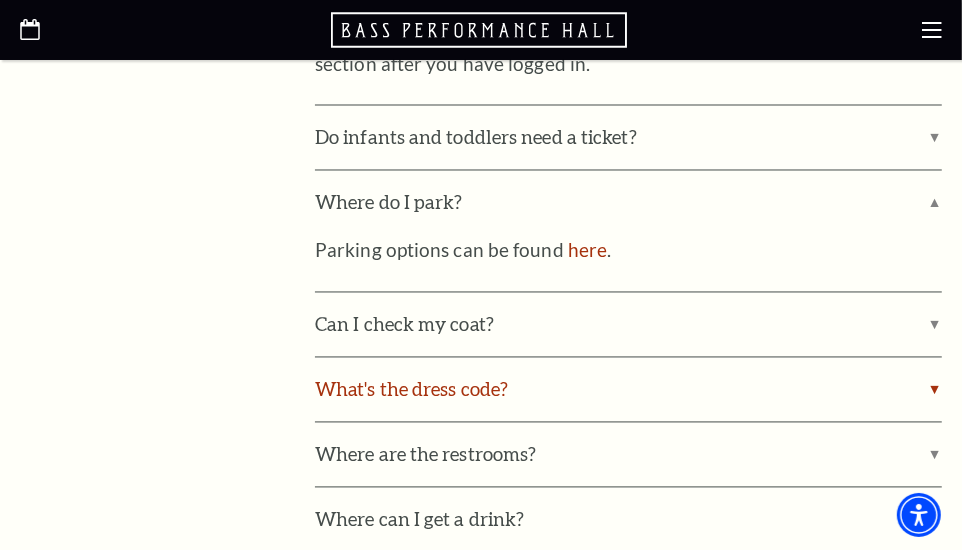click on "What's the dress code?" at bounding box center (628, 390) 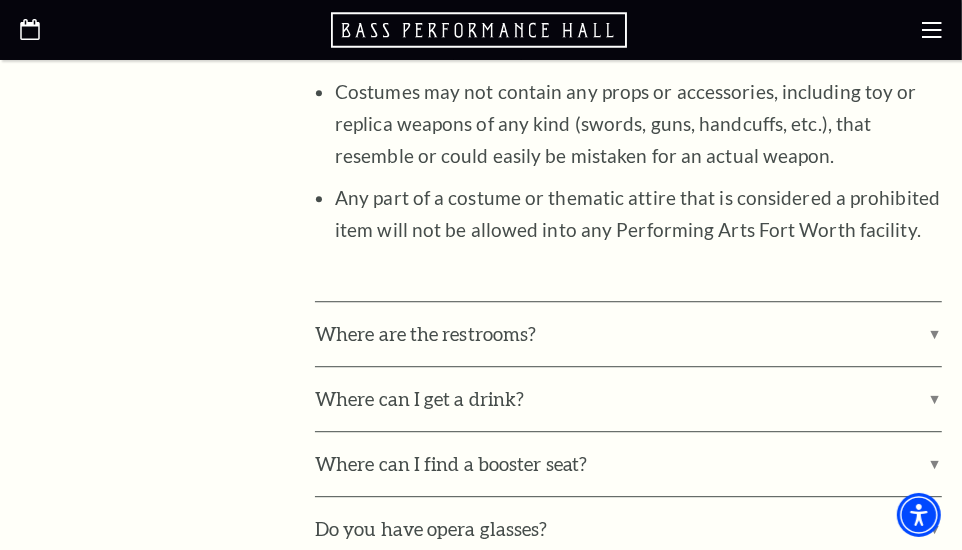 scroll, scrollTop: 2937, scrollLeft: 0, axis: vertical 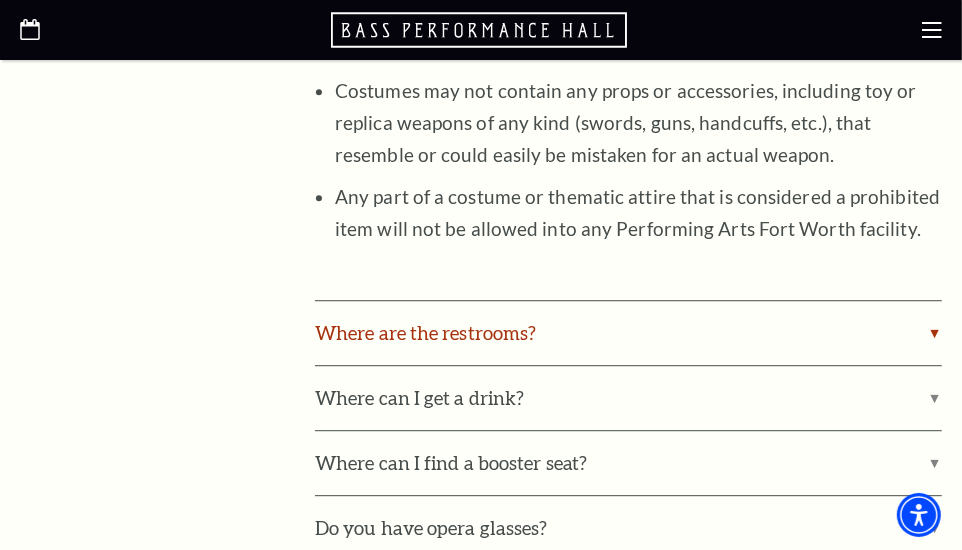 click on "Where are the restrooms?" at bounding box center (628, 333) 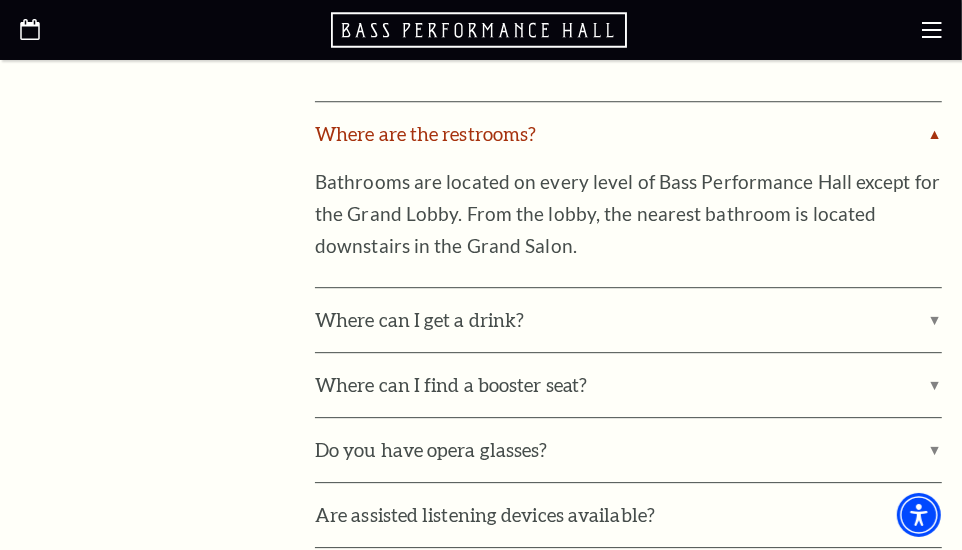 scroll, scrollTop: 3139, scrollLeft: 0, axis: vertical 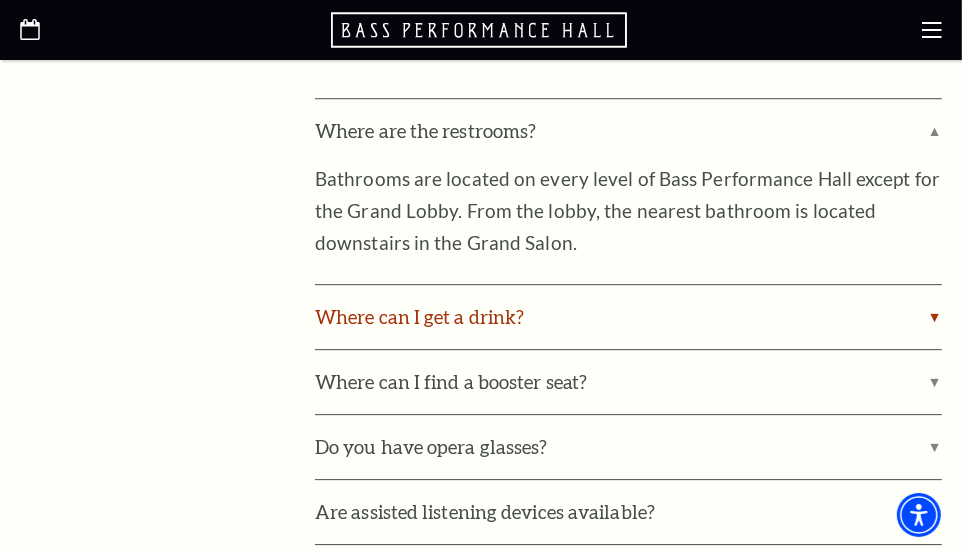 click on "Where can I get a drink?" at bounding box center [628, 317] 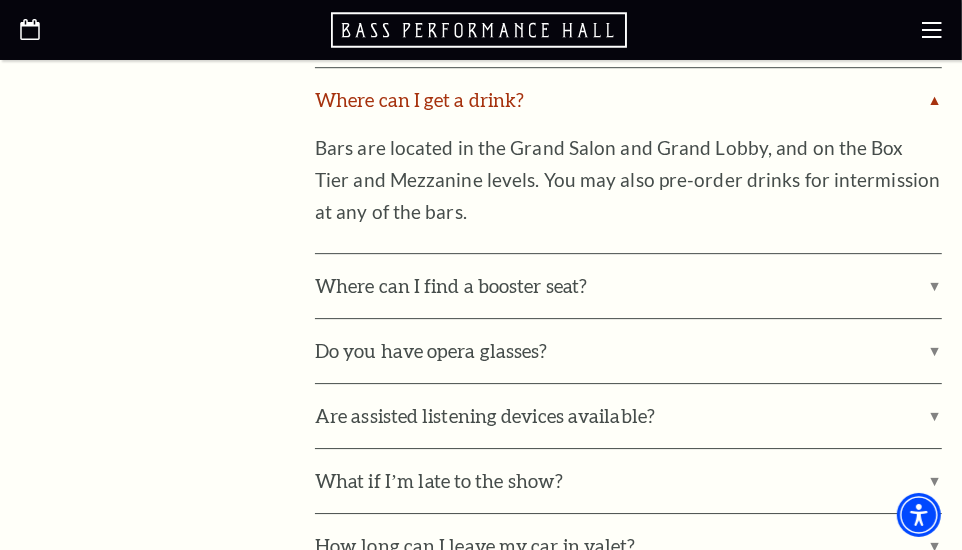 scroll, scrollTop: 3357, scrollLeft: 0, axis: vertical 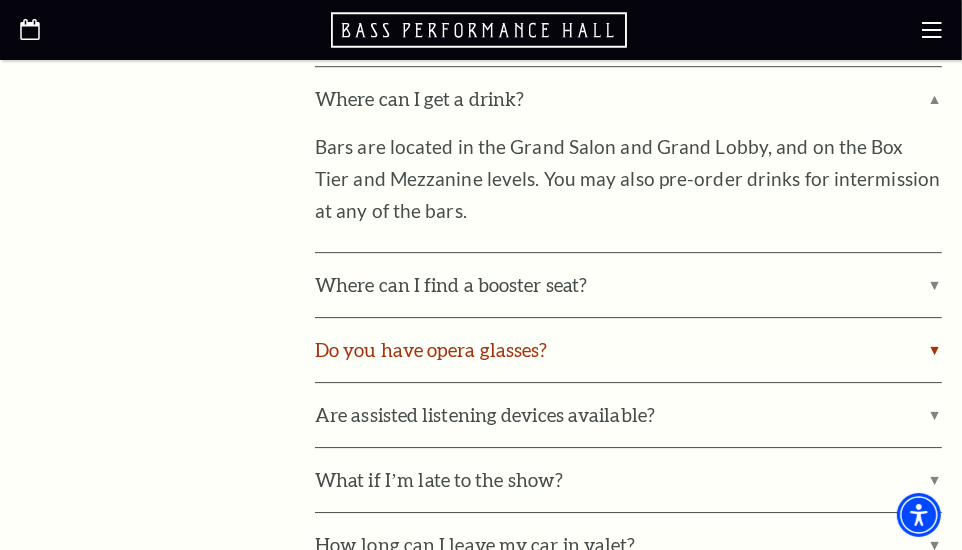 click on "Do you have opera glasses?" at bounding box center (628, 350) 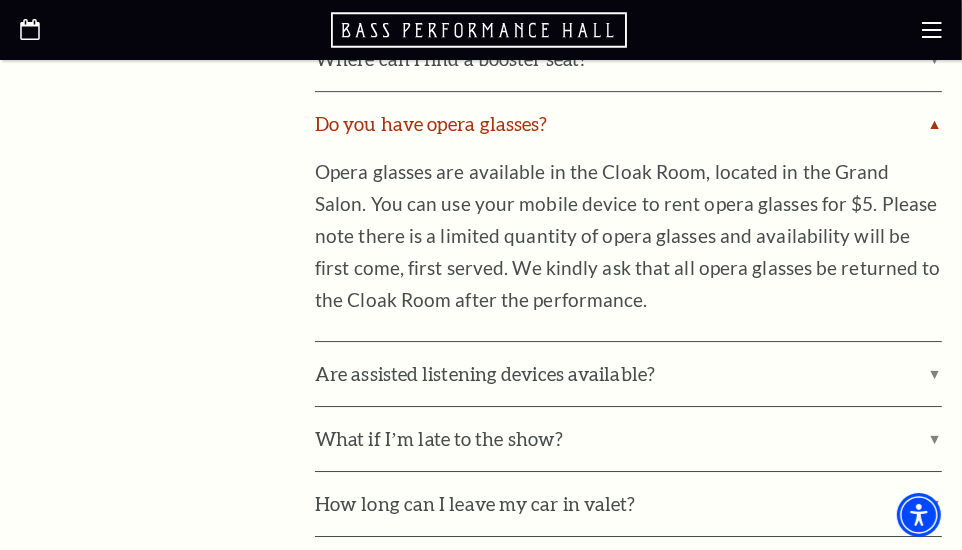 scroll, scrollTop: 3625, scrollLeft: 0, axis: vertical 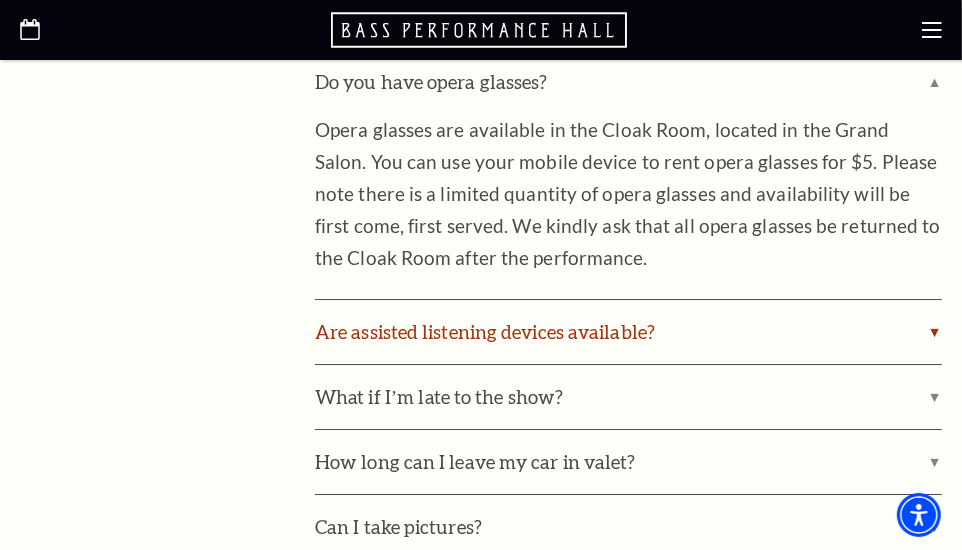 click on "Are assisted listening devices available?" at bounding box center [628, 332] 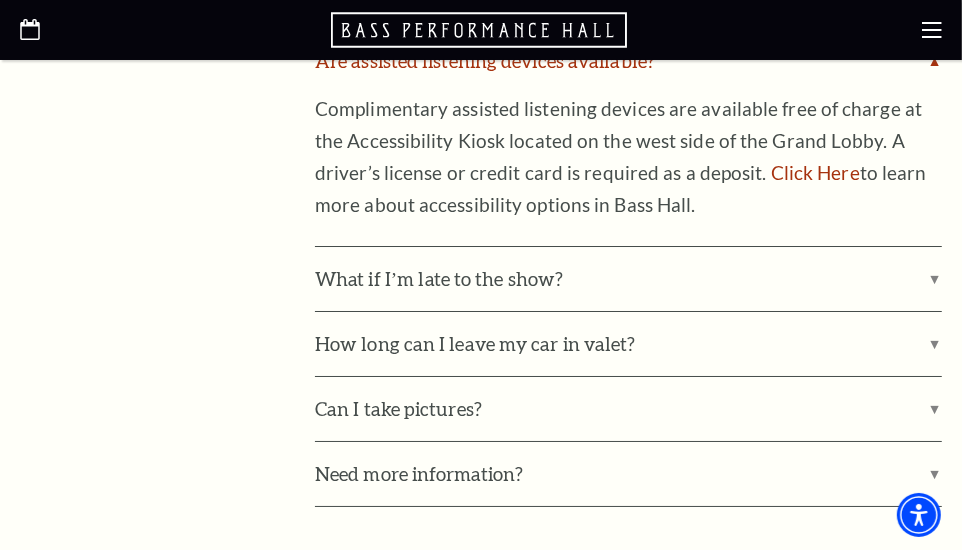 scroll, scrollTop: 3900, scrollLeft: 0, axis: vertical 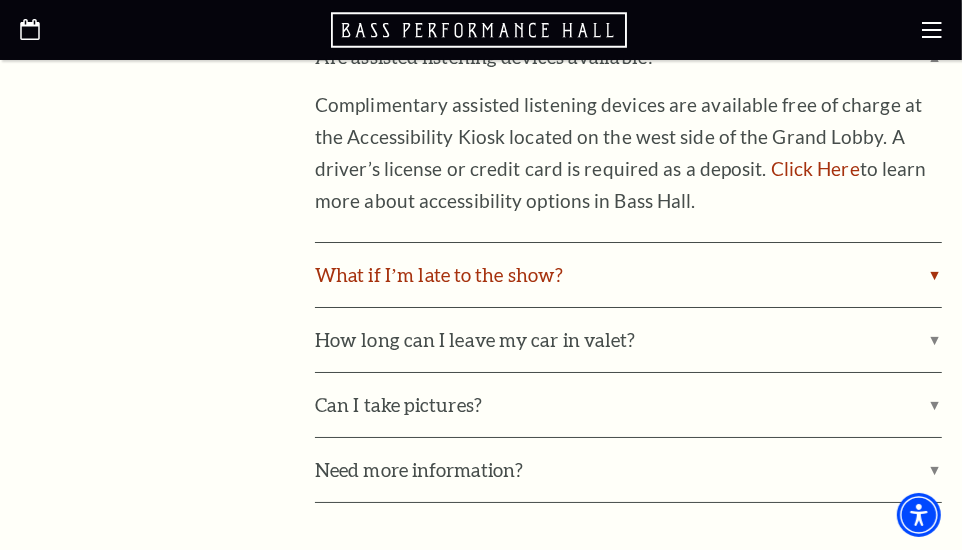 click on "What if I’m late to the show?" at bounding box center [628, 275] 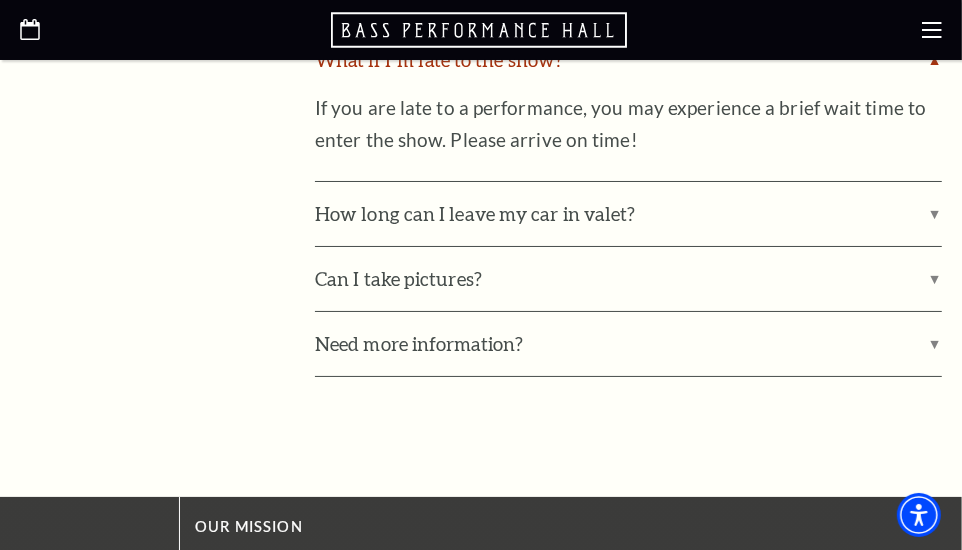 scroll, scrollTop: 4116, scrollLeft: 0, axis: vertical 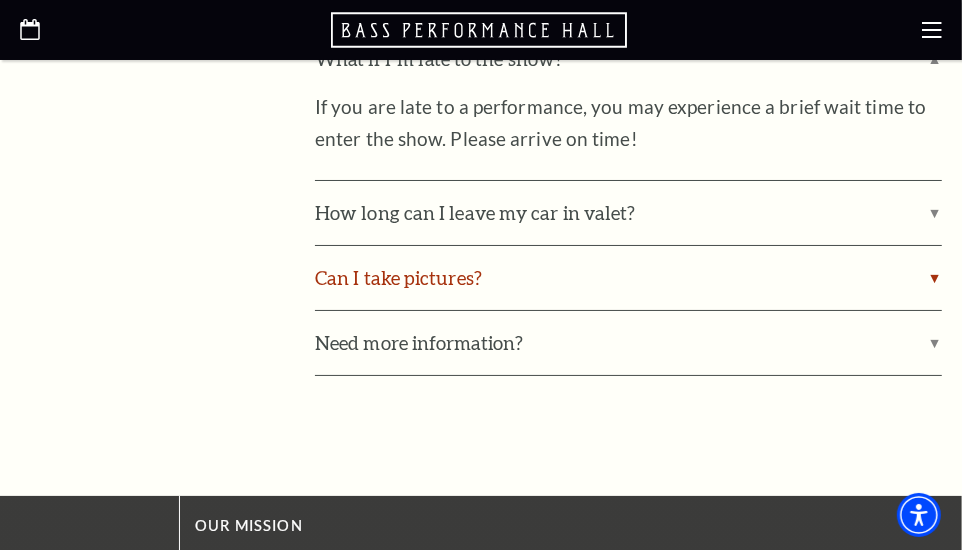 click on "Can I take pictures?" at bounding box center (628, 278) 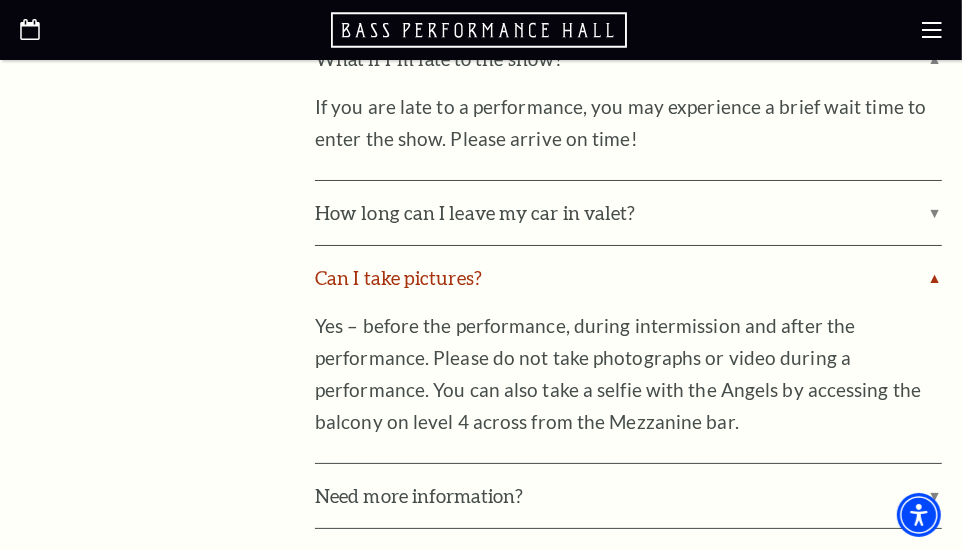 click on "Can I take pictures?" at bounding box center [628, 278] 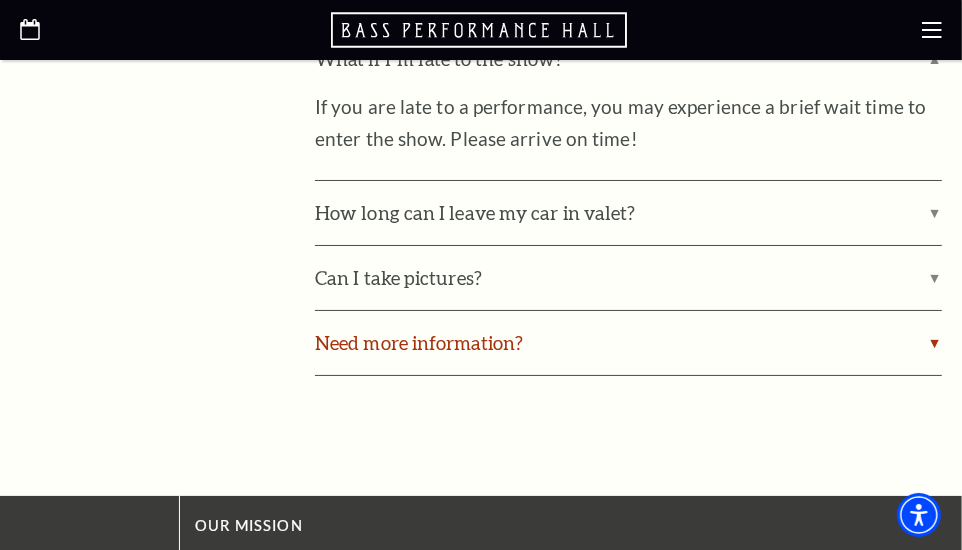 click on "Need more information?" at bounding box center [628, 343] 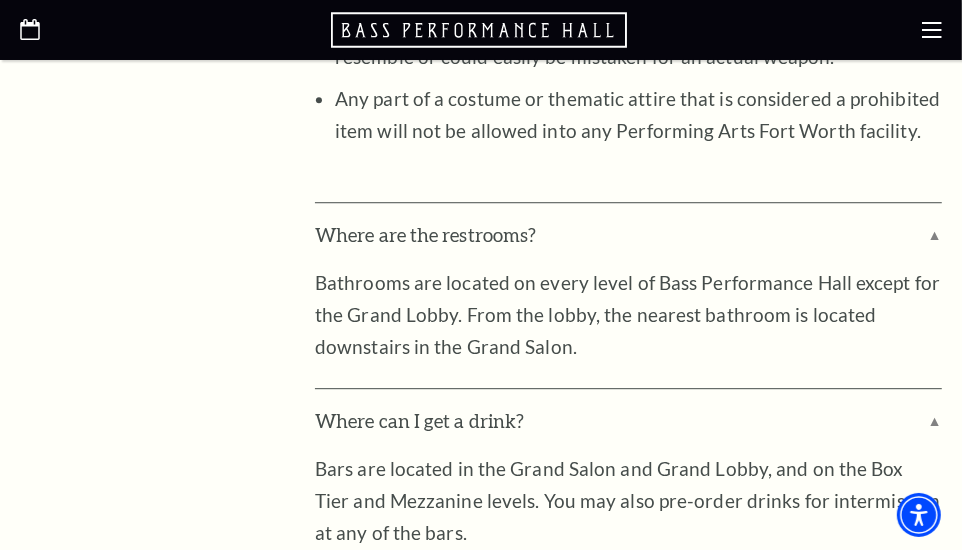 scroll, scrollTop: 3035, scrollLeft: 0, axis: vertical 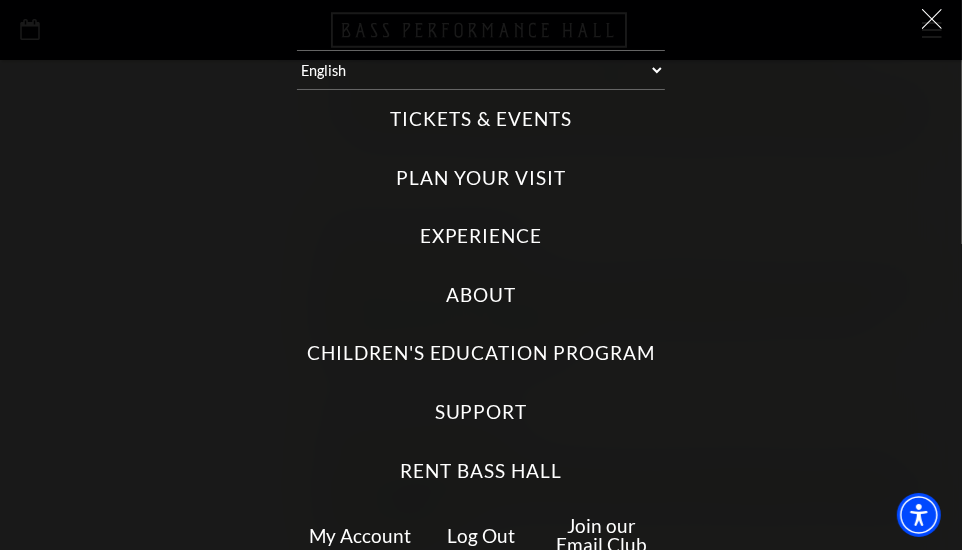 click 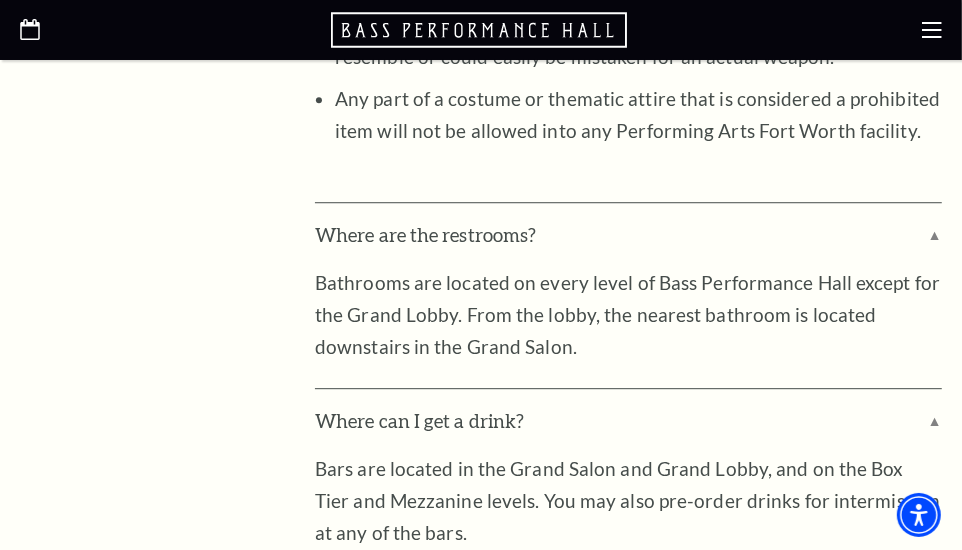 scroll, scrollTop: 0, scrollLeft: 0, axis: both 